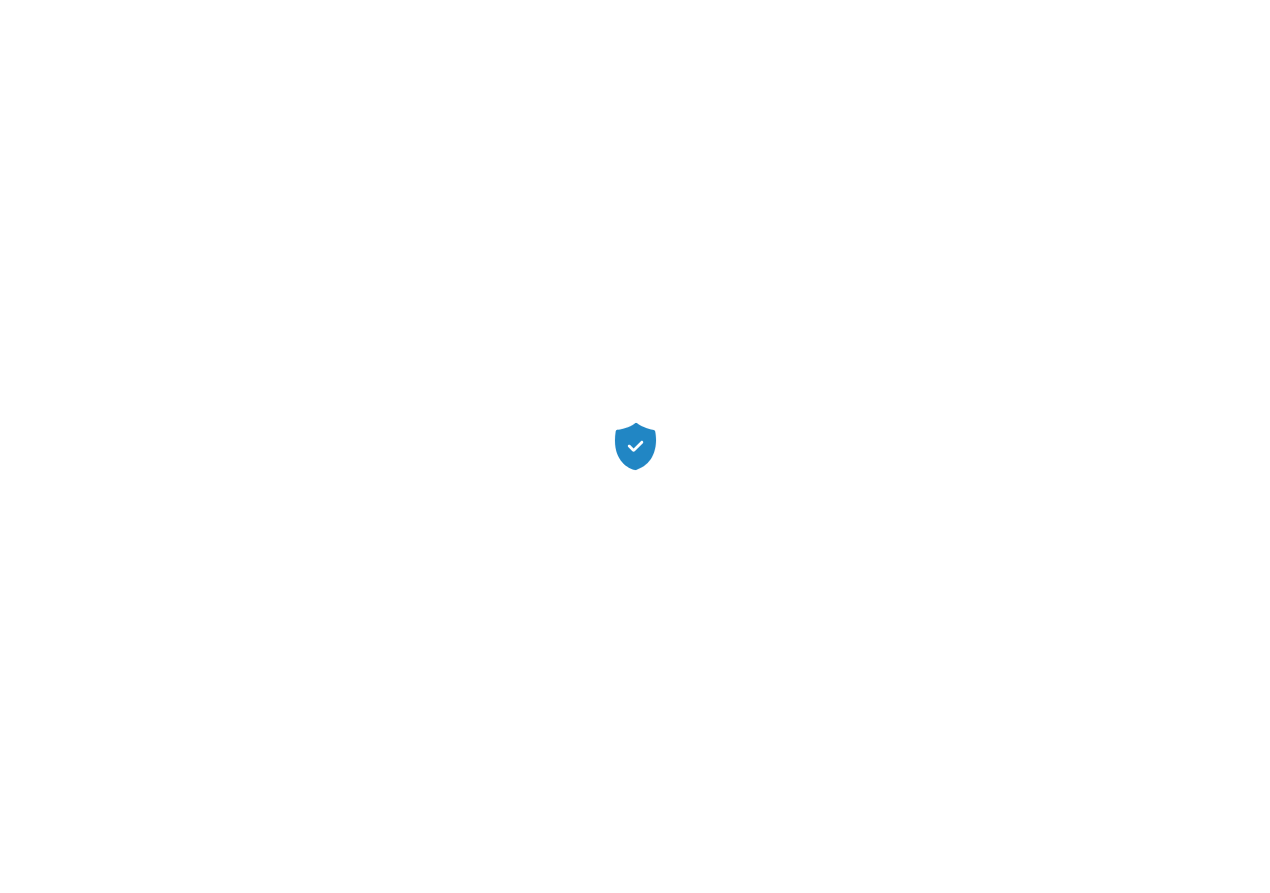 scroll, scrollTop: 0, scrollLeft: 0, axis: both 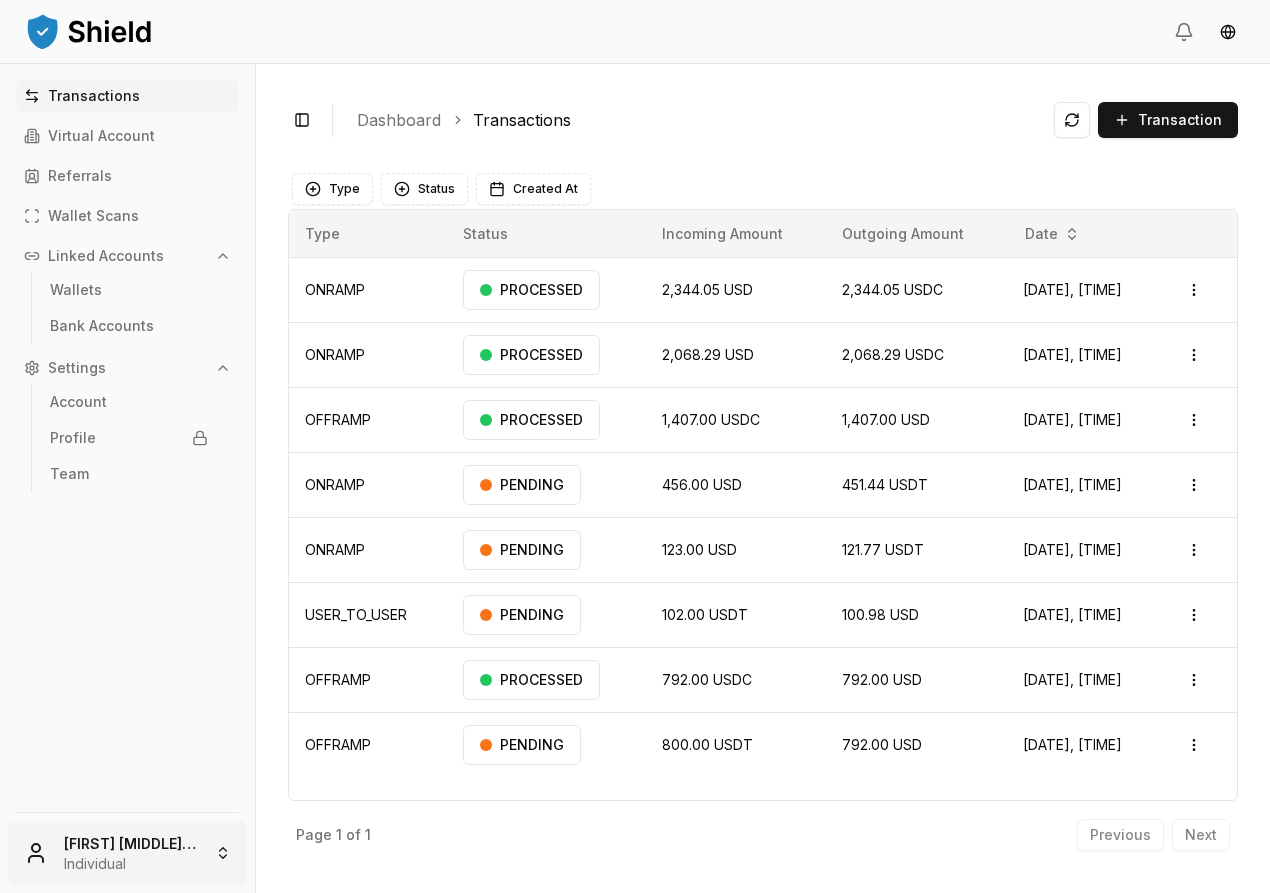 click on "Transactions Virtual Account Referrals Wallet Scans Linked Accounts Wallets Bank Accounts Settings Account Profile Team [FIRST] [LAST] Individual Toggle Sidebar Dashboard Transactions   Transaction ONRAMP   [NUMBER] [CURRENCY]   [NUMBER] [CURRENCY] [MONTH] [DAY], [YEAR], [HOUR]:[MINUTE] [AM/PM] PROCESSED Open menu ONRAMP   [NUMBER] [CURRENCY]   [NUMBER] [CURRENCY] [MONTH] [DAY], [YEAR], [HOUR]:[MINUTE] [AM/PM] PROCESSED Open menu OFFRAMP   [NUMBER] [CURRENCY]   [NUMBER] [CURRENCY] [MONTH] [DAY], [YEAR], [HOUR]:[MINUTE] [AM/PM] PROCESSED Open menu ONRAMP   [NUMBER] [CURRENCY]   [NUMBER] [CURRENCY] [MONTH] [DAY], [YEAR], [HOUR]:[MINUTE] [AM/PM] PENDING Open menu ONRAMP   [NUMBER] [CURRENCY]   [NUMBER] [CURRENCY] [MONTH] [DAY], [YEAR], [HOUR]:[MINUTE] [AM/PM] PENDING Open menu USER_TO_USER   [NUMBER] [CURRENCY]   [NUMBER] [CURRENCY] [MONTH] [DAY], [YEAR], [HOUR]:[MINUTE] [AM/PM] PENDING Open menu OFFRAMP   [NUMBER] [CURRENCY]   [NUMBER] [CURRENCY] [MONTH] [DAY], [YEAR], [HOUR]:[MINUTE] [AM/PM] PROCESSED Open menu OFFRAMP   [NUMBER] [CURRENCY]   [NUMBER] [CURRENCY] [MONTH] [DAY], [YEAR], [HOUR]:[MINUTE] [AM/PM] PENDING Open menu Page 1 of 1 Previous Next Type Status Created At Type Status Incoming Amount Outgoing Amount Date   ONRAMP   PROCESSED   [NUMBER]   [CURRENCY]   [NUMBER]   [CURRENCY]   [MONTH] [DAY], [YEAR], [HOUR]:[MINUTE] [AM/PM]   Open menu" at bounding box center [635, 446] 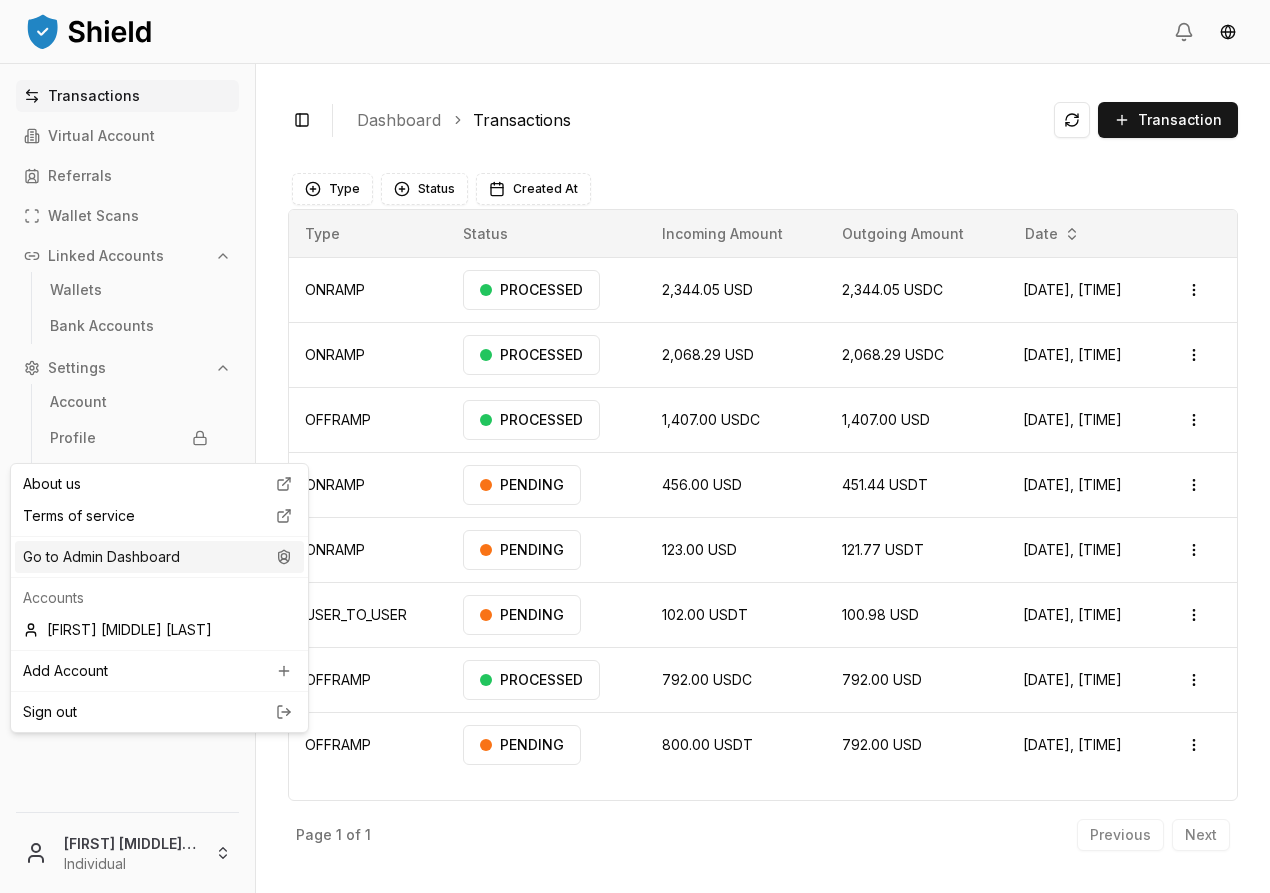 click on "Go to Admin Dashboard" at bounding box center [159, 557] 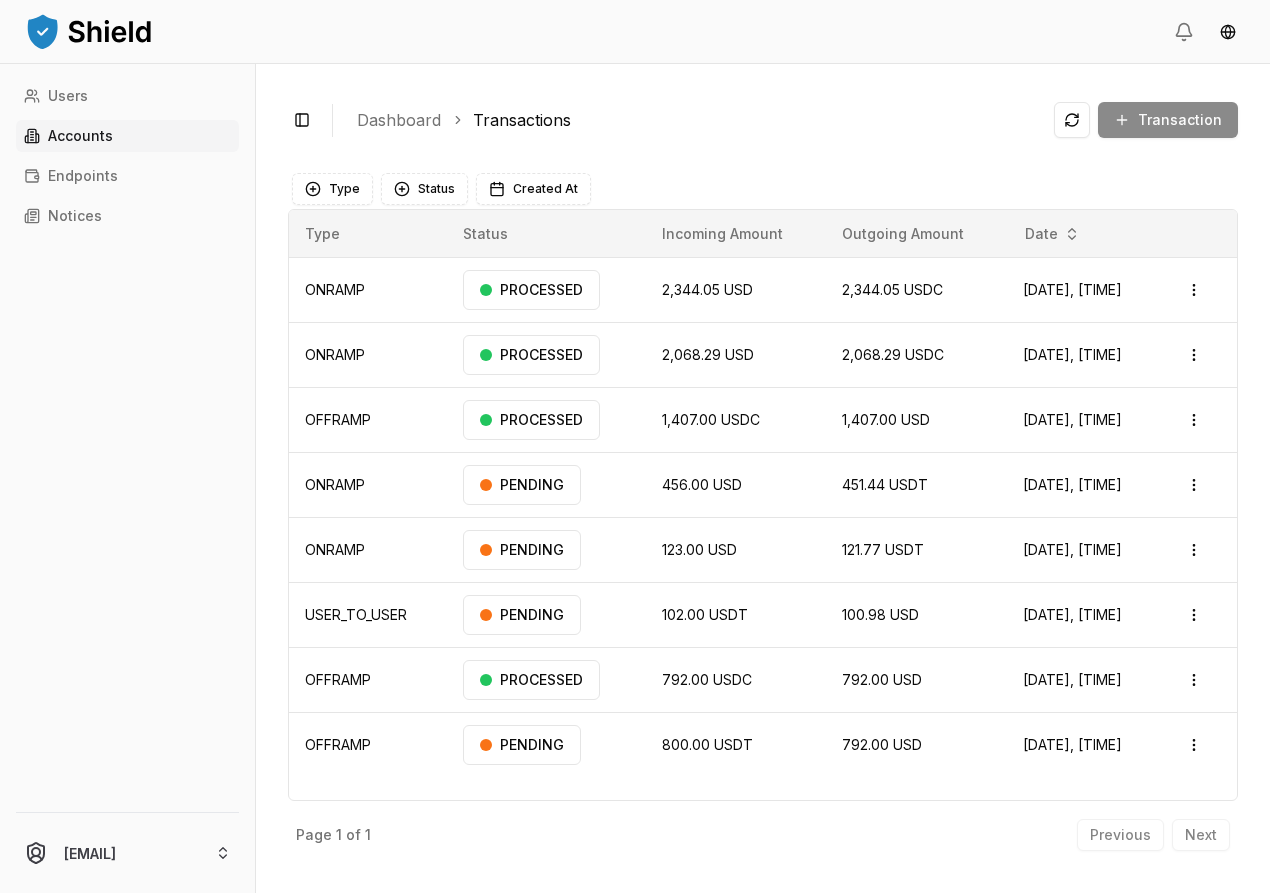 click on "Accounts" at bounding box center (127, 136) 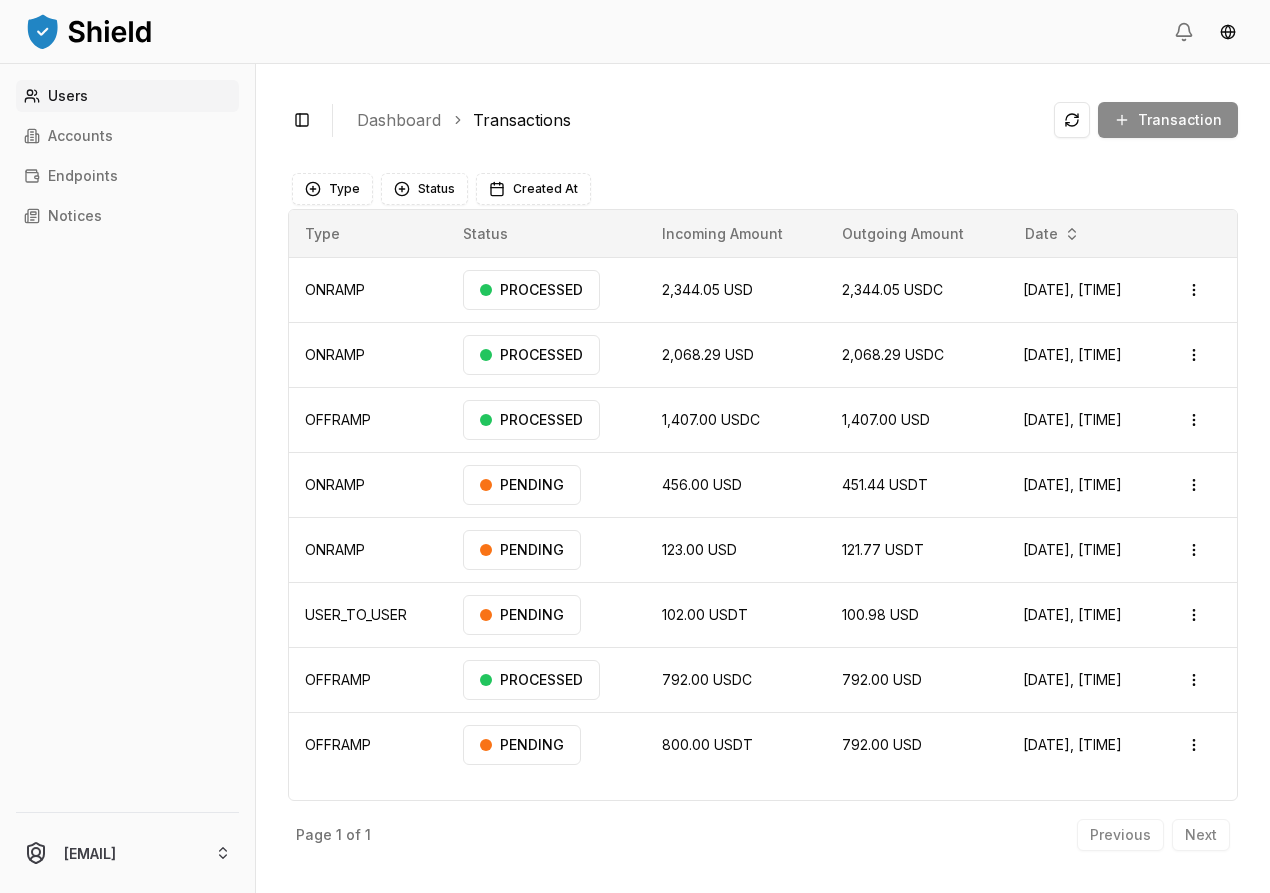 click on "Users" at bounding box center (127, 96) 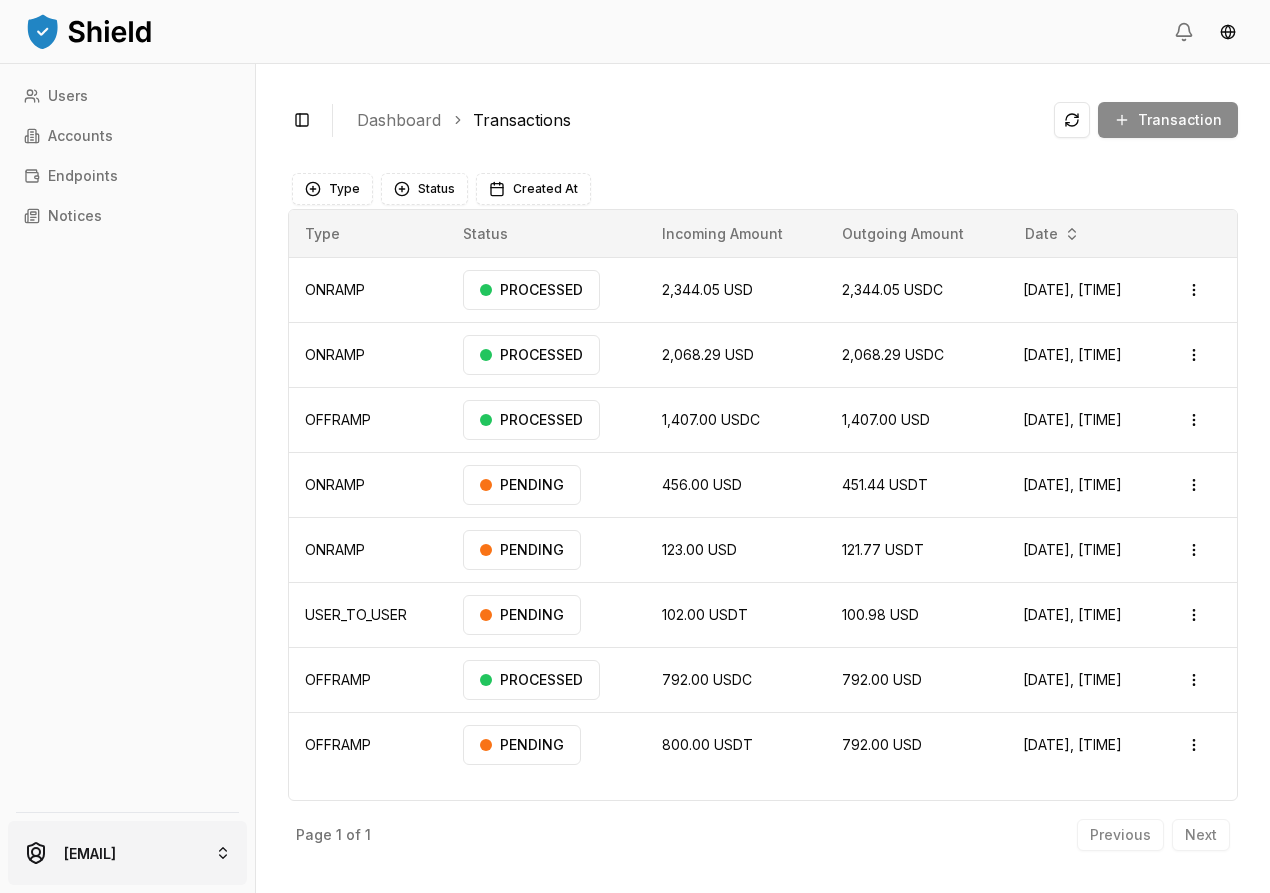 click on "Users Accounts Endpoints Notices achaval.lucas@gmail.com Toggle Sidebar Dashboard Transactions   Transaction ONRAMP   2,344.05 USD   2,344.05 USDC Jul 3, 2025, 2:11 PM PROCESSED Open menu ONRAMP   2,068.29 USD   2,068.29 USDC Jun 13, 2025, 4:02 PM PROCESSED Open menu OFFRAMP   1,407.00 USDC   1,407.00 USD May 9, 2025, 4:17 PM PROCESSED Open menu ONRAMP   456.00 USD   451.44 USDT Apr 29, 2025, 8:24 PM PENDING Open menu ONRAMP   123.00 USD   121.77 USDT Apr 29, 2025, 8:18 PM PENDING Open menu USER_TO_USER   102.00 USDT   100.98 USD Apr 14, 2025, 2:37 PM PENDING Open menu OFFRAMP   792.00 USDC   792.00 USD Apr 9, 2025, 12:55 PM PROCESSED Open menu OFFRAMP   800.00 USDT   792.00 USD Mar 11, 2025, 10:53 AM PENDING Open menu Page 1 of 1 Previous Next Type Status Created At Type Status Incoming Amount Outgoing Amount Date   ONRAMP   PROCESSED   2,344.05   USD   2,344.05   USDC   Jul 3, 2025, 2:11 PM   Open menu   ONRAMP   PROCESSED   2,068.29   USD   2,068.29   USDC   Jun 13, 2025, 4:02 PM   Open menu   OFFRAMP" at bounding box center (635, 446) 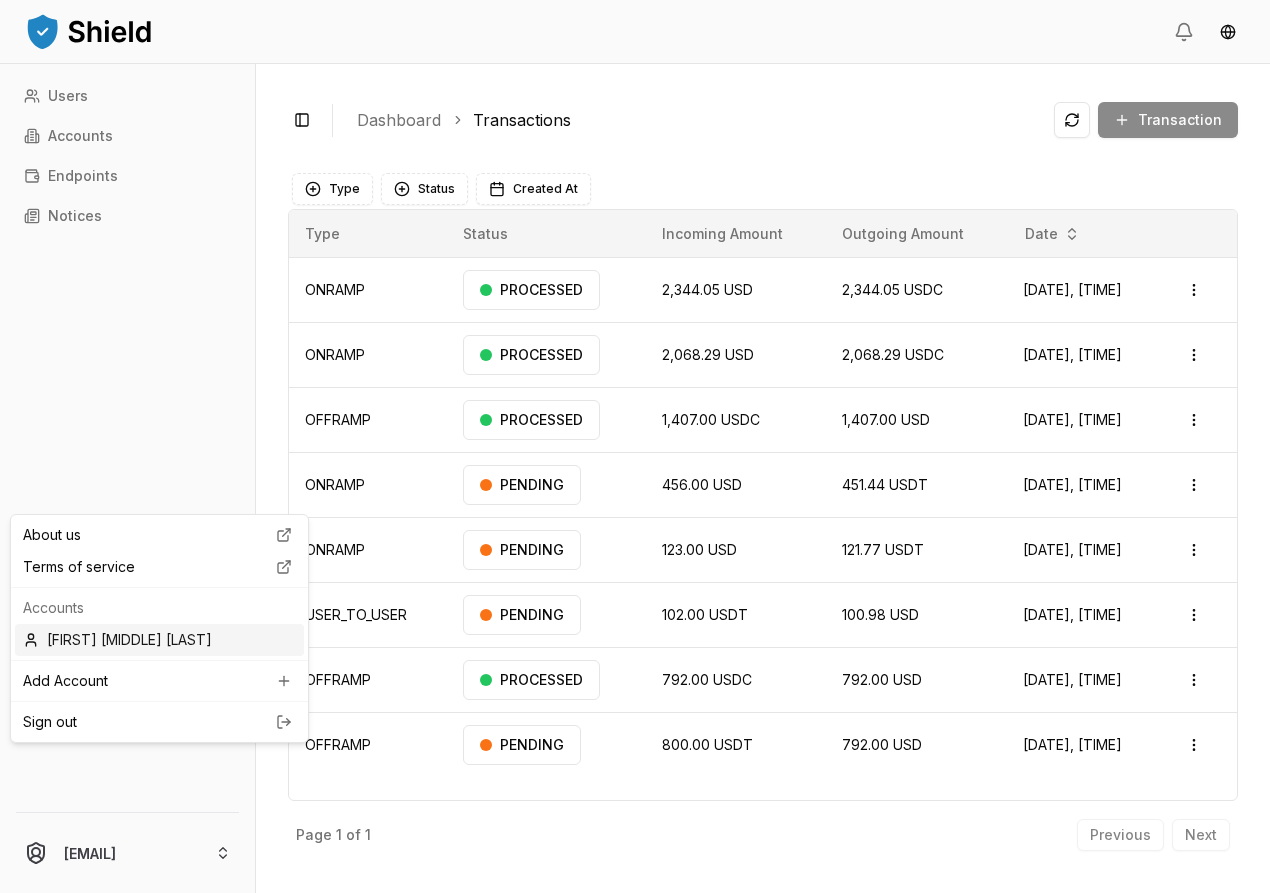 click on "[FIRST] [LAST] [LAST]" at bounding box center [159, 640] 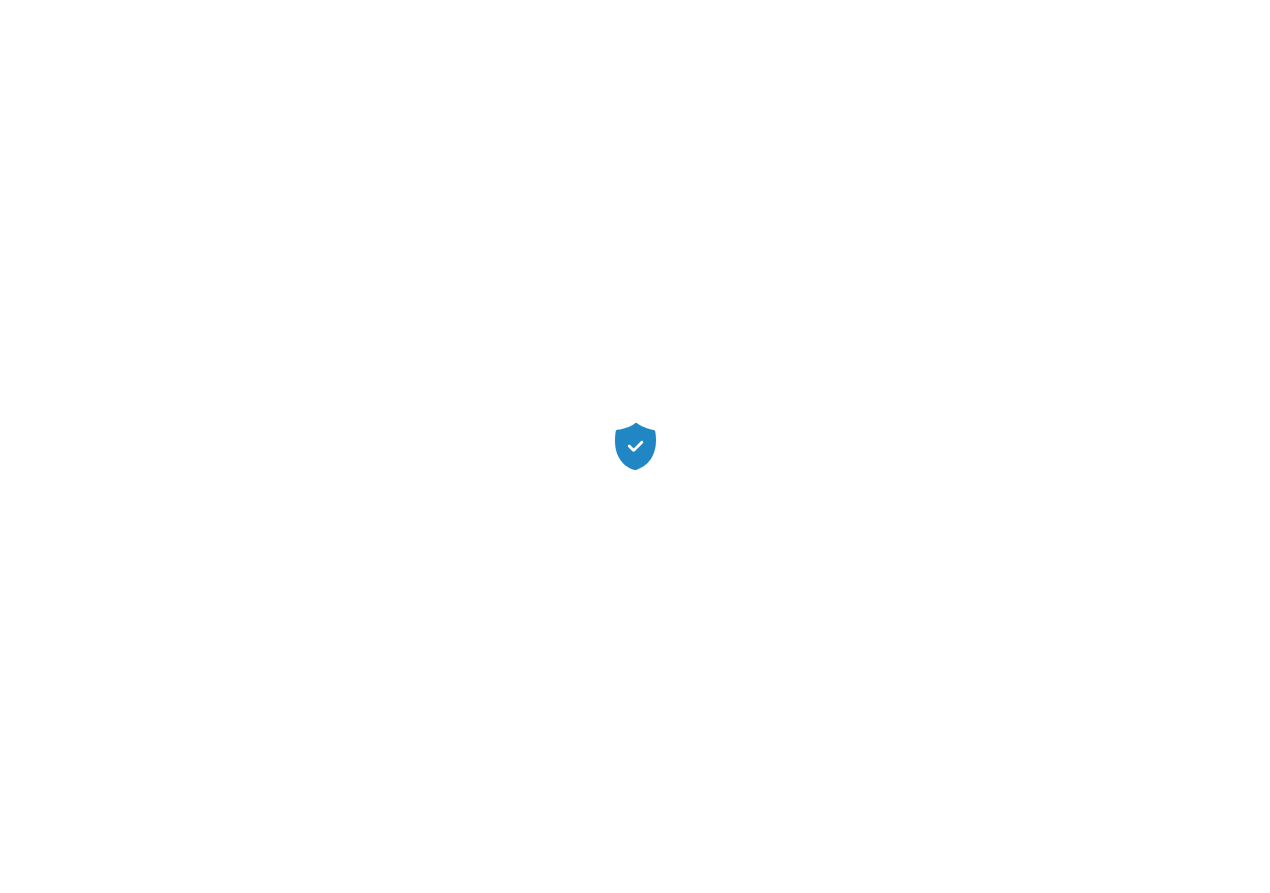 scroll, scrollTop: 0, scrollLeft: 0, axis: both 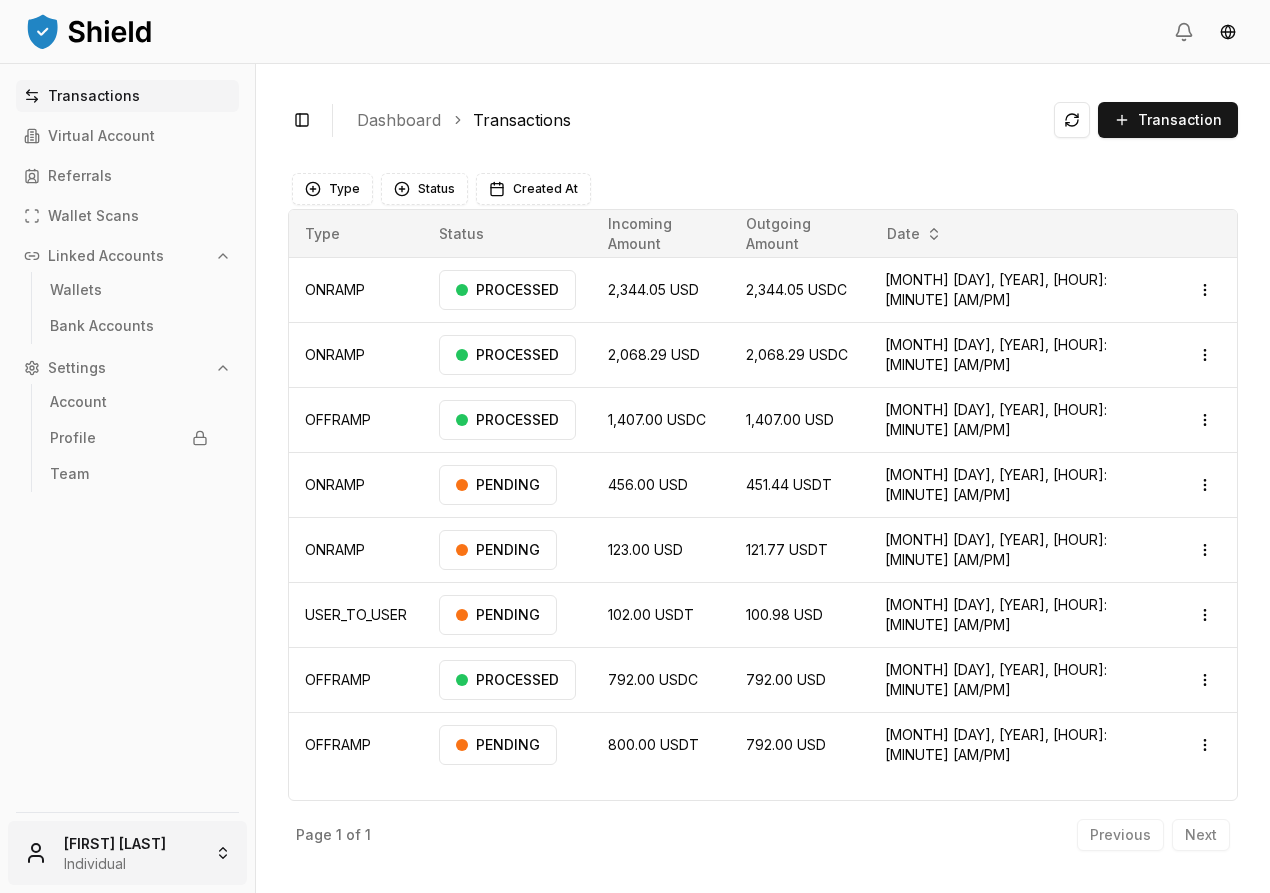 click on "Transactions Virtual Account Referrals Wallet Scans Linked Accounts Wallets Bank Accounts Settings Account Profile Team [FIRST] [LAST] Individual Toggle Sidebar Dashboard Transactions   Transaction ONRAMP   [NUMBER] [CURRENCY]   [NUMBER] [CURRENCY] [MONTH] [DAY], [YEAR], [HOUR]:[MINUTE] [AM/PM] PROCESSED Open menu ONRAMP   [NUMBER] [CURRENCY]   [NUMBER] [CURRENCY] [MONTH] [DAY], [YEAR], [HOUR]:[MINUTE] [AM/PM] PROCESSED Open menu OFFRAMP   [NUMBER] [CURRENCY]   [NUMBER] [CURRENCY] [MONTH] [DAY], [YEAR], [HOUR]:[MINUTE] [AM/PM] PROCESSED Open menu ONRAMP   [NUMBER] [CURRENCY]   [NUMBER] [CURRENCY] [MONTH] [DAY], [YEAR], [HOUR]:[MINUTE] [AM/PM] PENDING Open menu ONRAMP   [NUMBER] [CURRENCY]   [NUMBER] [CURRENCY] [MONTH] [DAY], [YEAR], [HOUR]:[MINUTE] [AM/PM] PENDING Open menu USER_TO_USER   [NUMBER] [CURRENCY]   [NUMBER] [CURRENCY] [MONTH] [DAY], [YEAR], [HOUR]:[MINUTE] [AM/PM] PENDING Open menu OFFRAMP   [NUMBER] [CURRENCY]   [NUMBER] [CURRENCY] [MONTH] [DAY], [YEAR], [HOUR]:[MINUTE] [AM/PM] PROCESSED Open menu OFFRAMP   [NUMBER] [CURRENCY]   [NUMBER] [CURRENCY] [MONTH] [DAY], [YEAR], [HOUR]:[MINUTE] [AM/PM] PENDING Open menu Page 1 of 1 Previous Next Type Status Created At Type Status Incoming Amount Outgoing Amount Date   ONRAMP   PROCESSED   [NUMBER]   [CURRENCY]   [NUMBER]   [CURRENCY]   [MONTH] [DAY], [YEAR], [HOUR]:[MINUTE] [AM/PM]   Open menu" at bounding box center [635, 446] 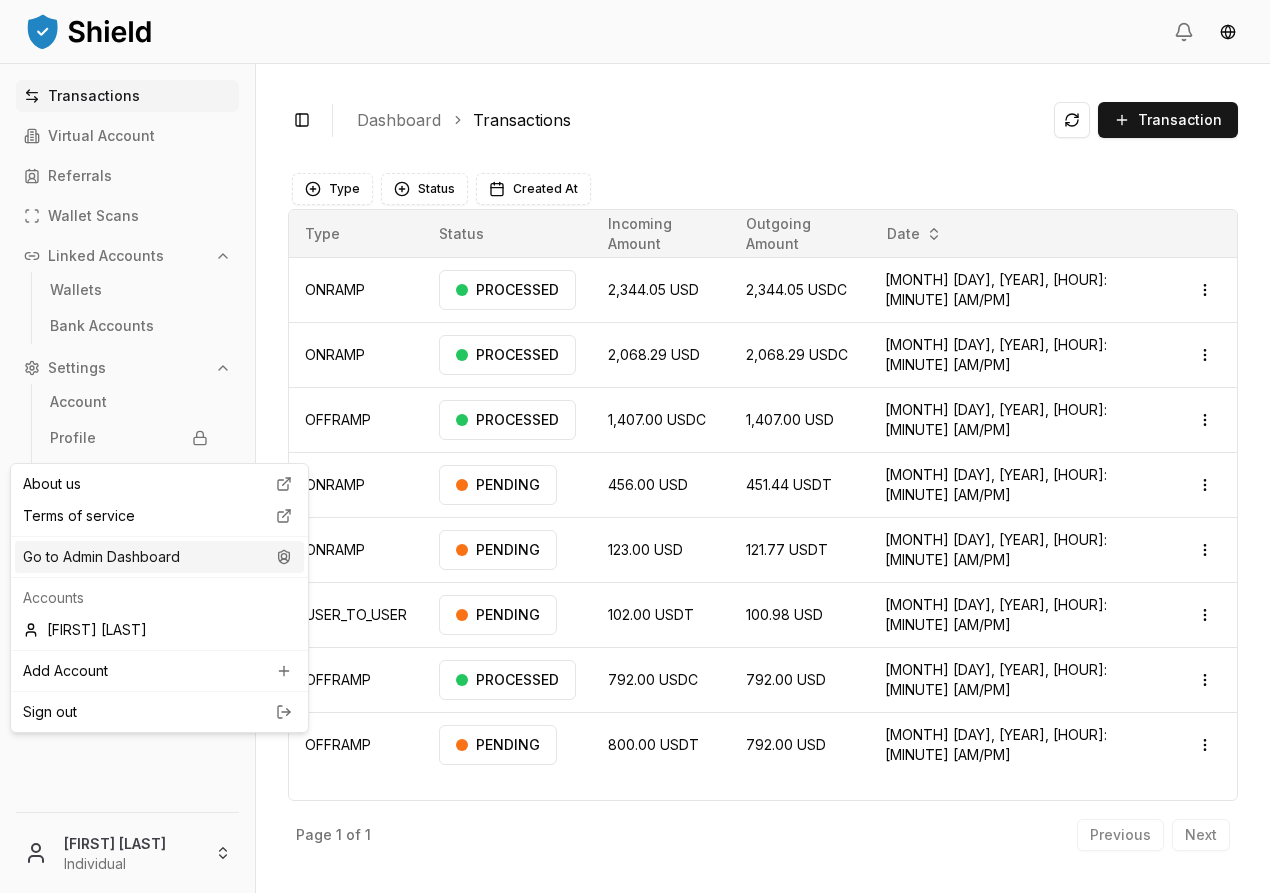 click on "Go to Admin Dashboard" at bounding box center (159, 557) 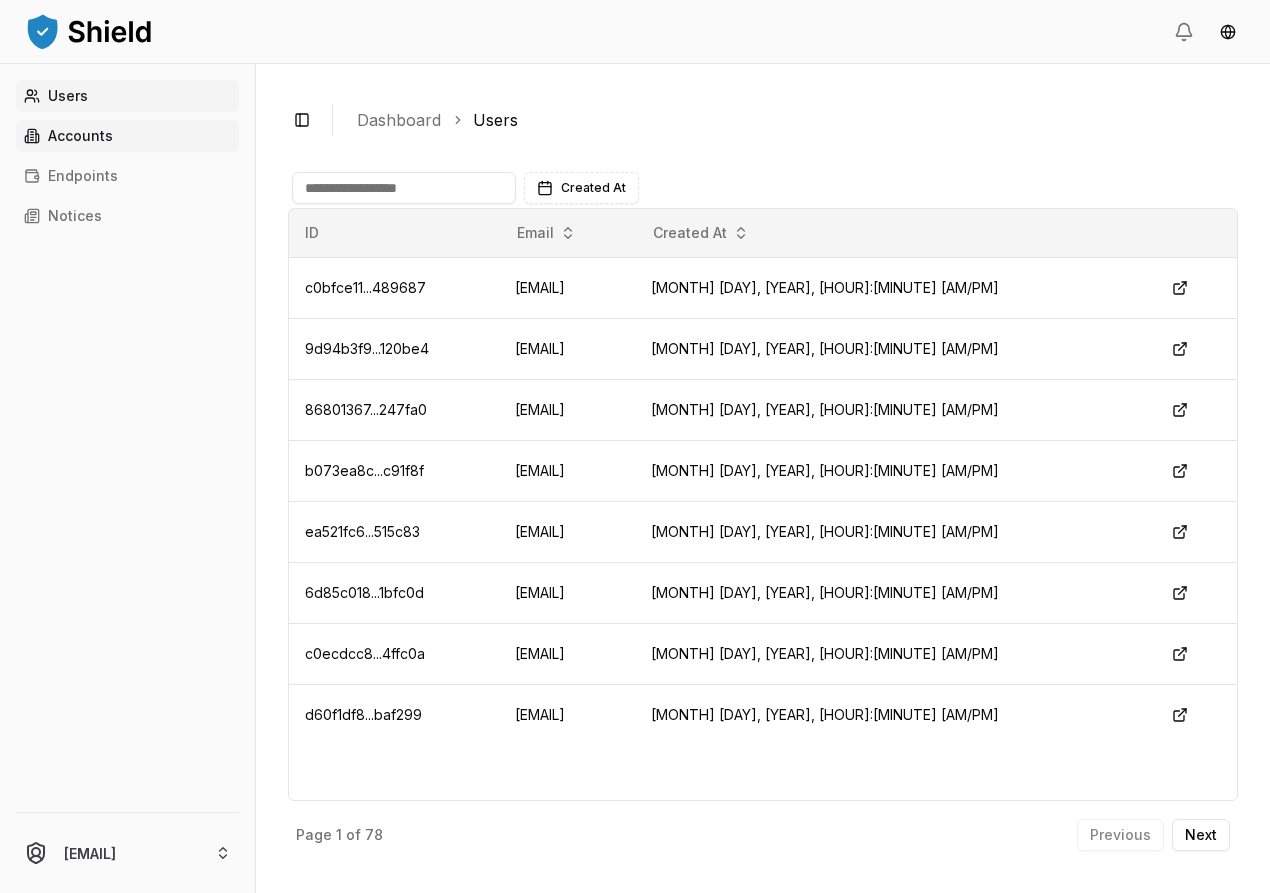 click on "Accounts" at bounding box center [127, 136] 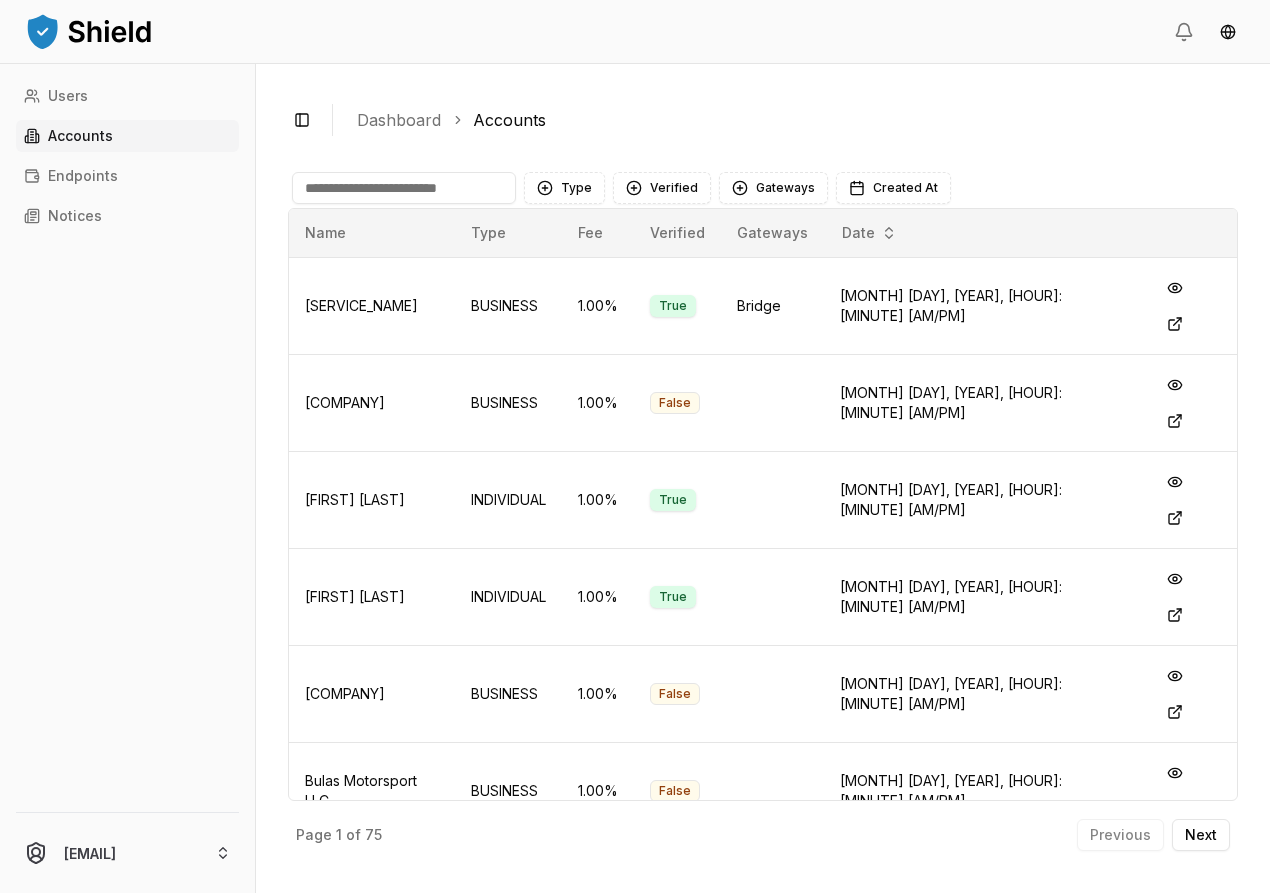click at bounding box center (404, 188) 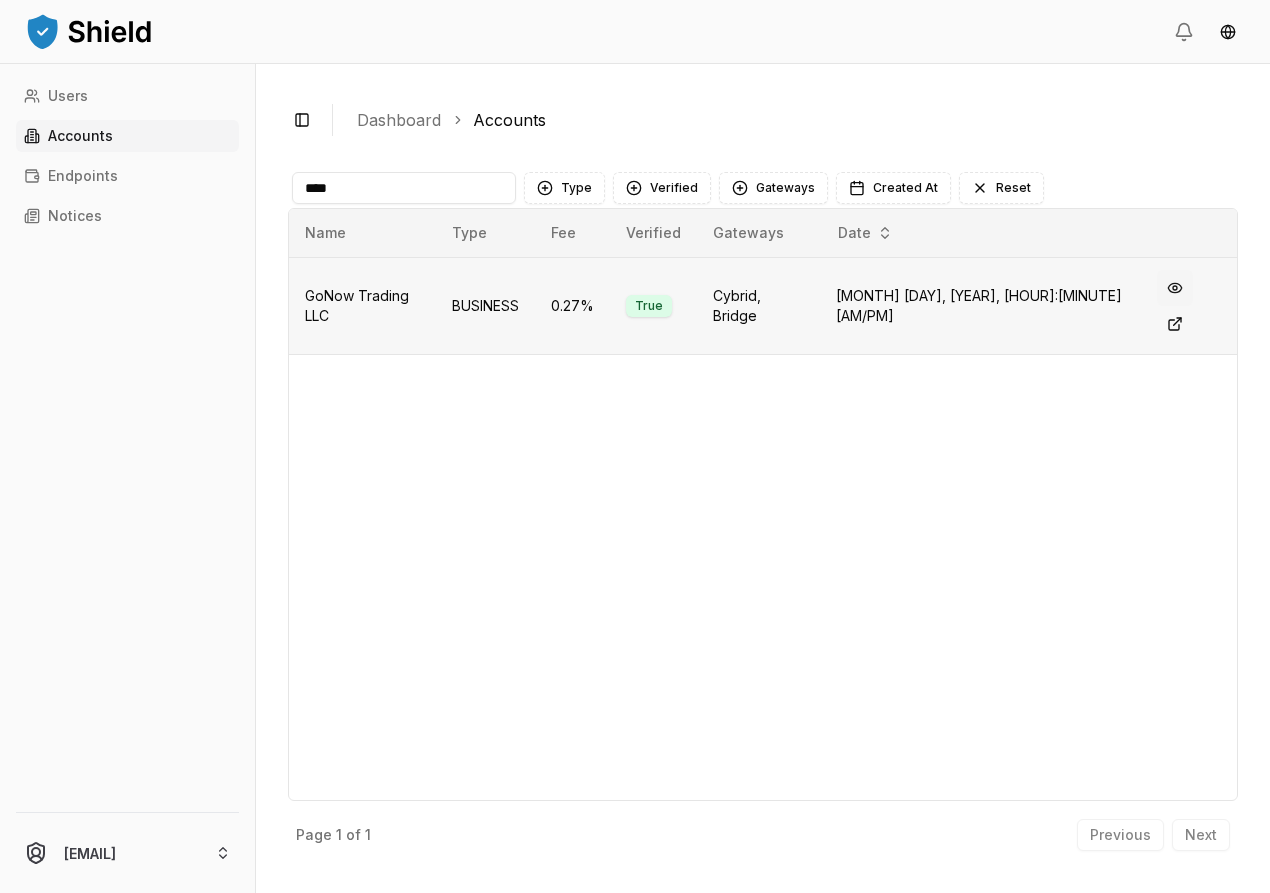 type on "****" 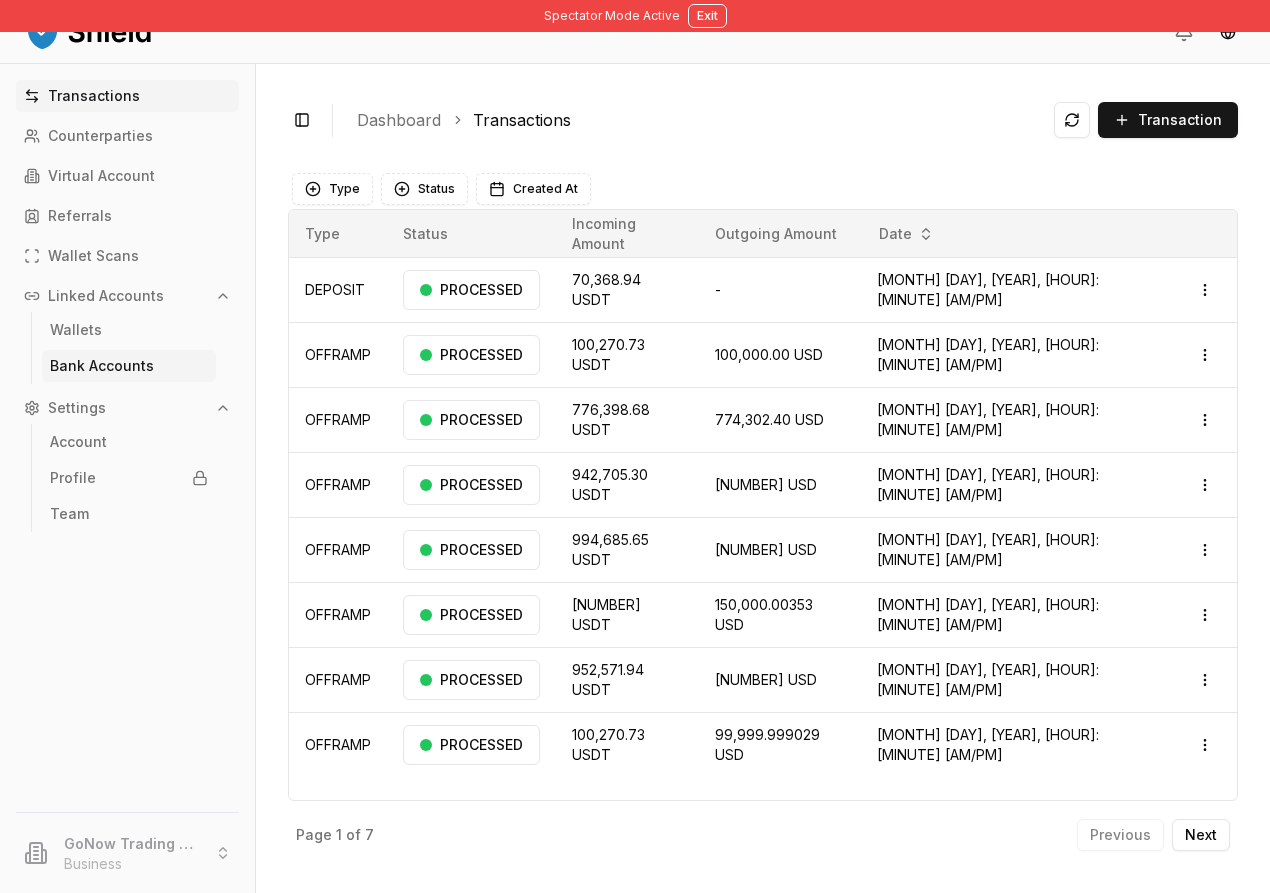 click on "Bank Accounts" at bounding box center (102, 366) 